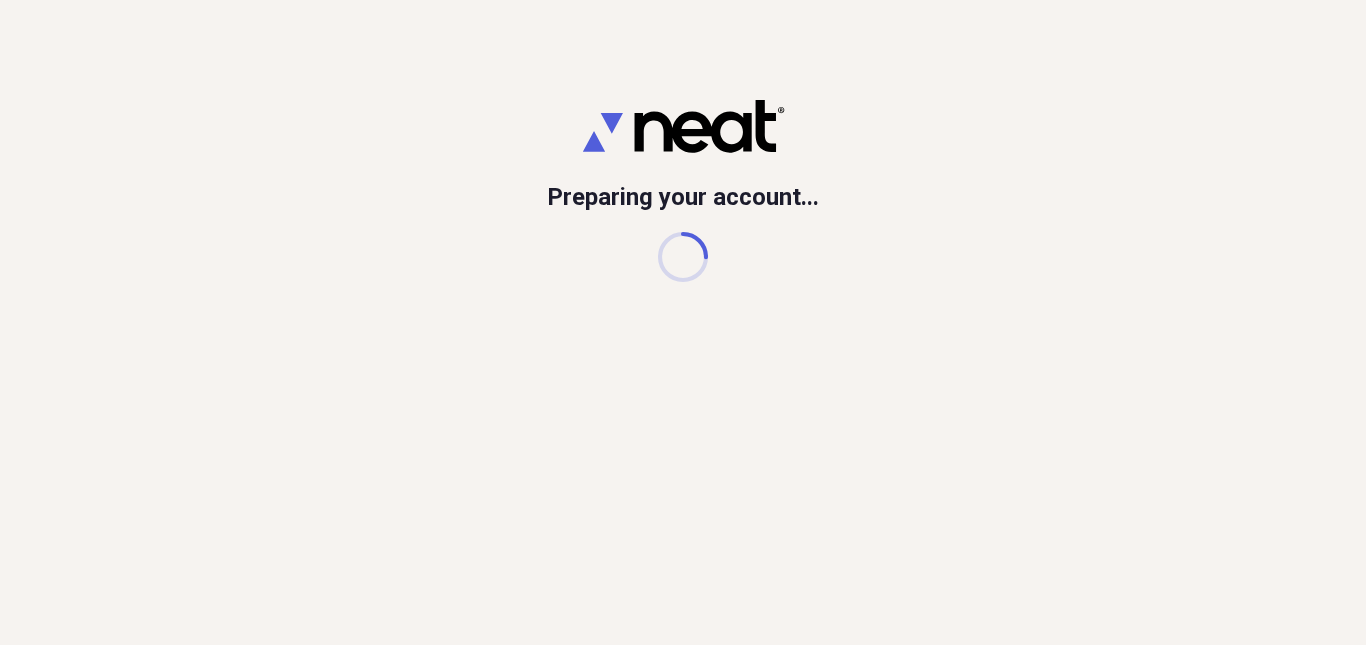 scroll, scrollTop: 0, scrollLeft: 0, axis: both 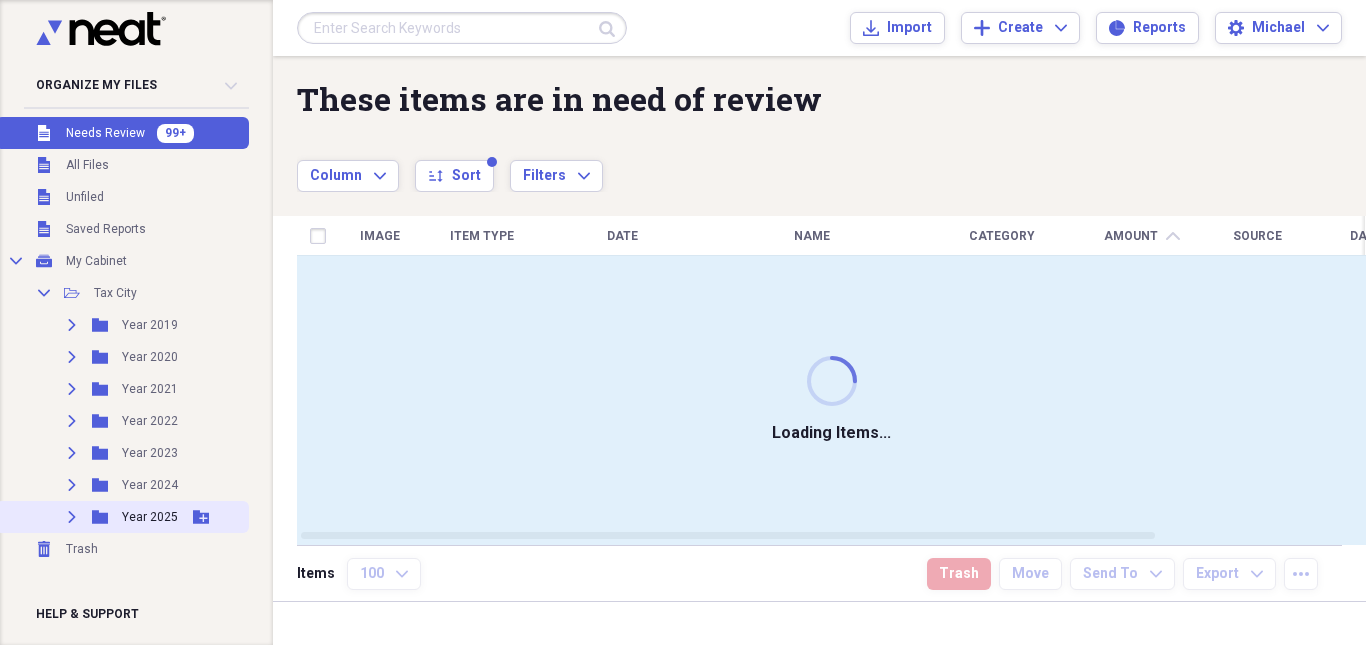 click on "Expand" 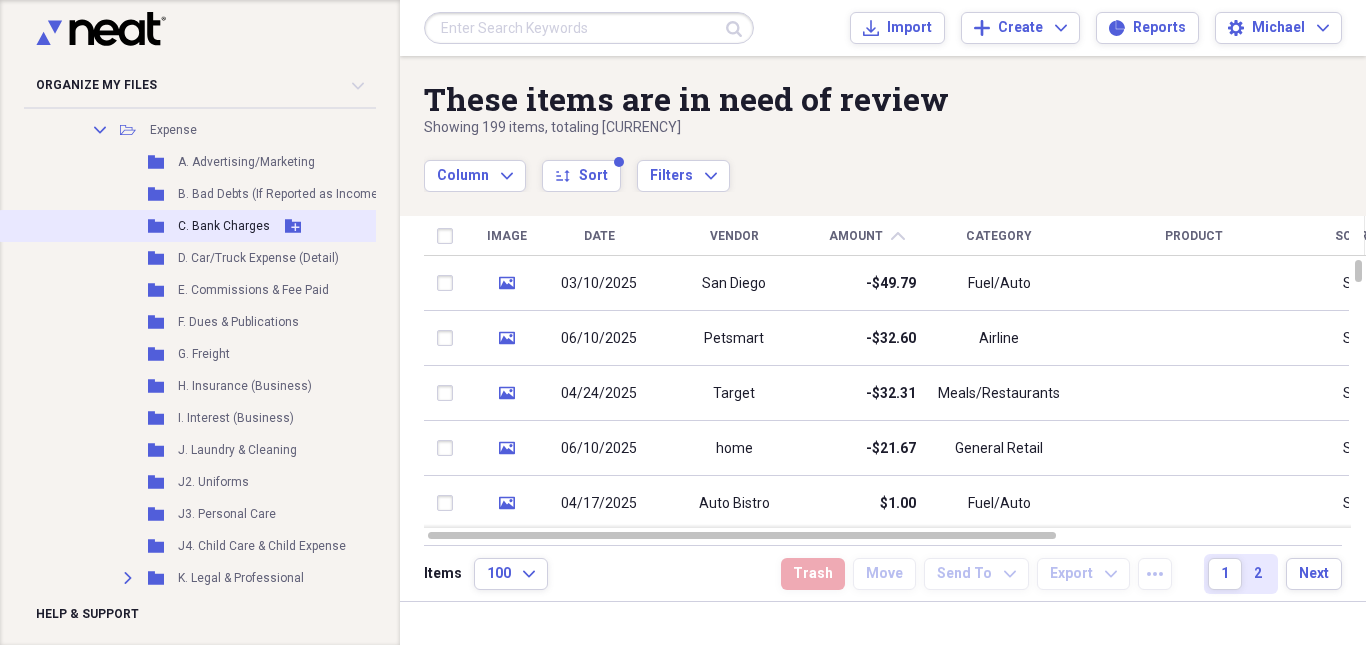 scroll, scrollTop: 700, scrollLeft: 0, axis: vertical 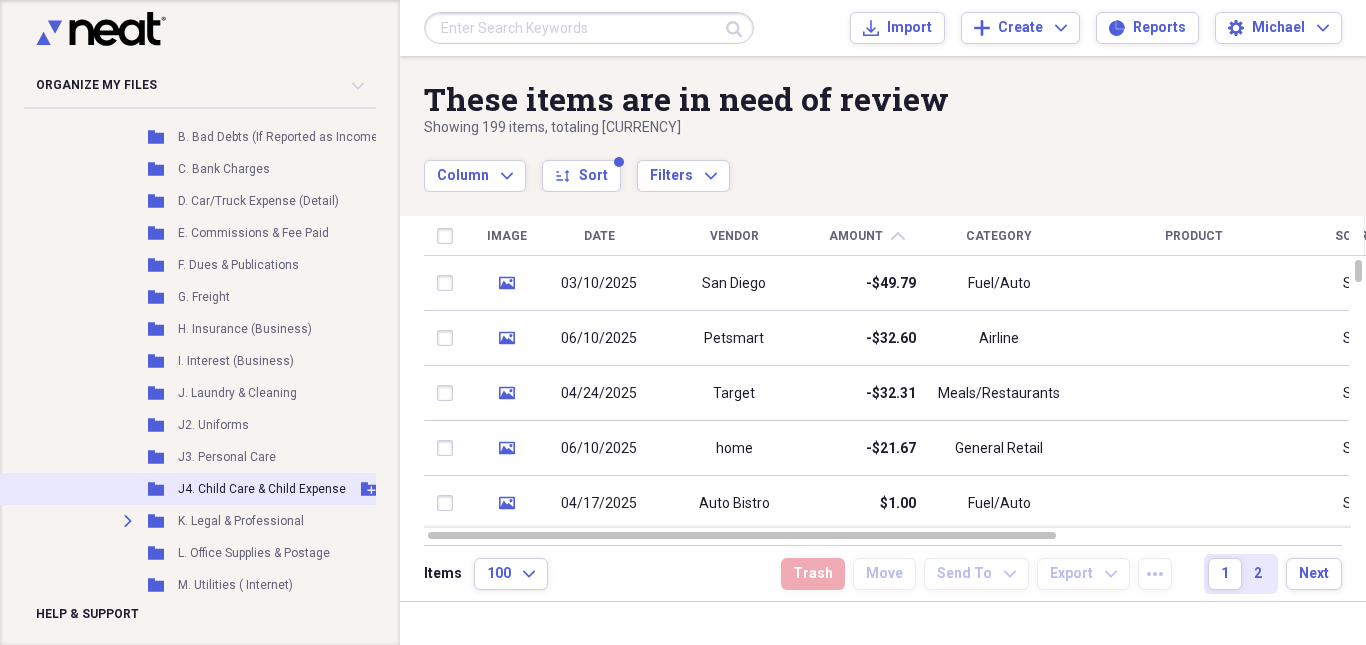 click on "J4. Child Care & Child Expense" at bounding box center [262, 489] 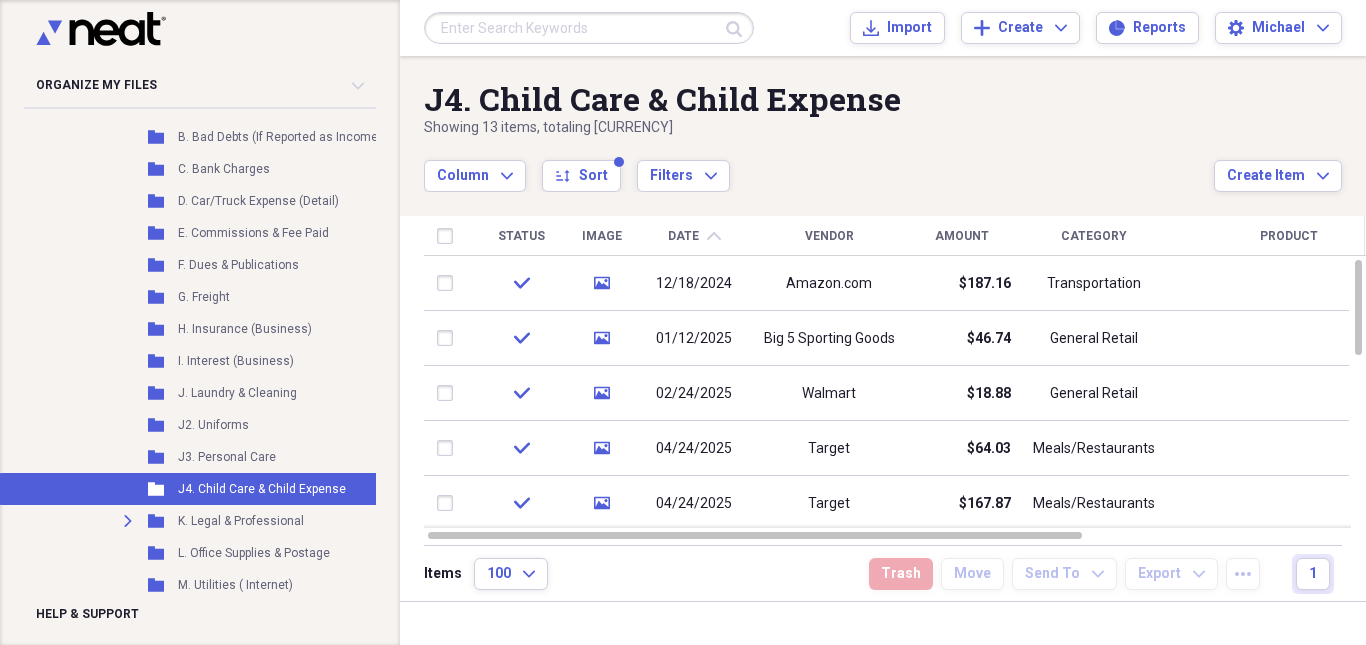 click on "Amount" at bounding box center (961, 236) 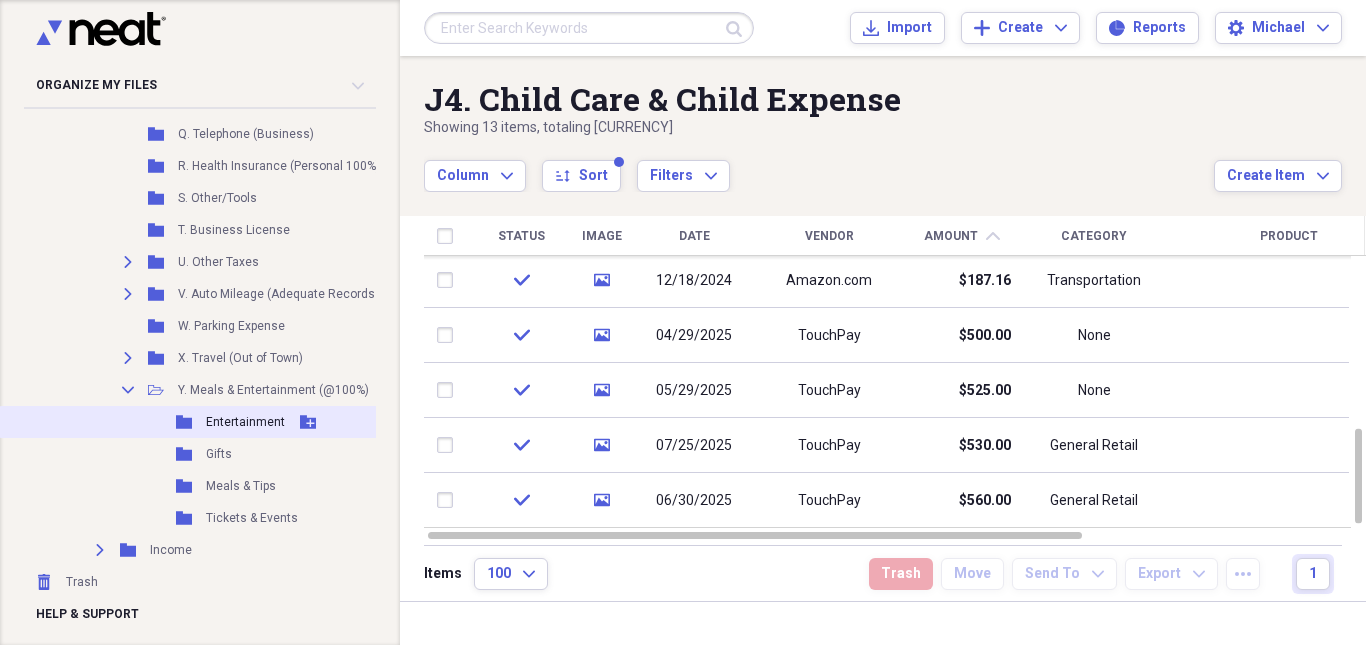 scroll, scrollTop: 1326, scrollLeft: 0, axis: vertical 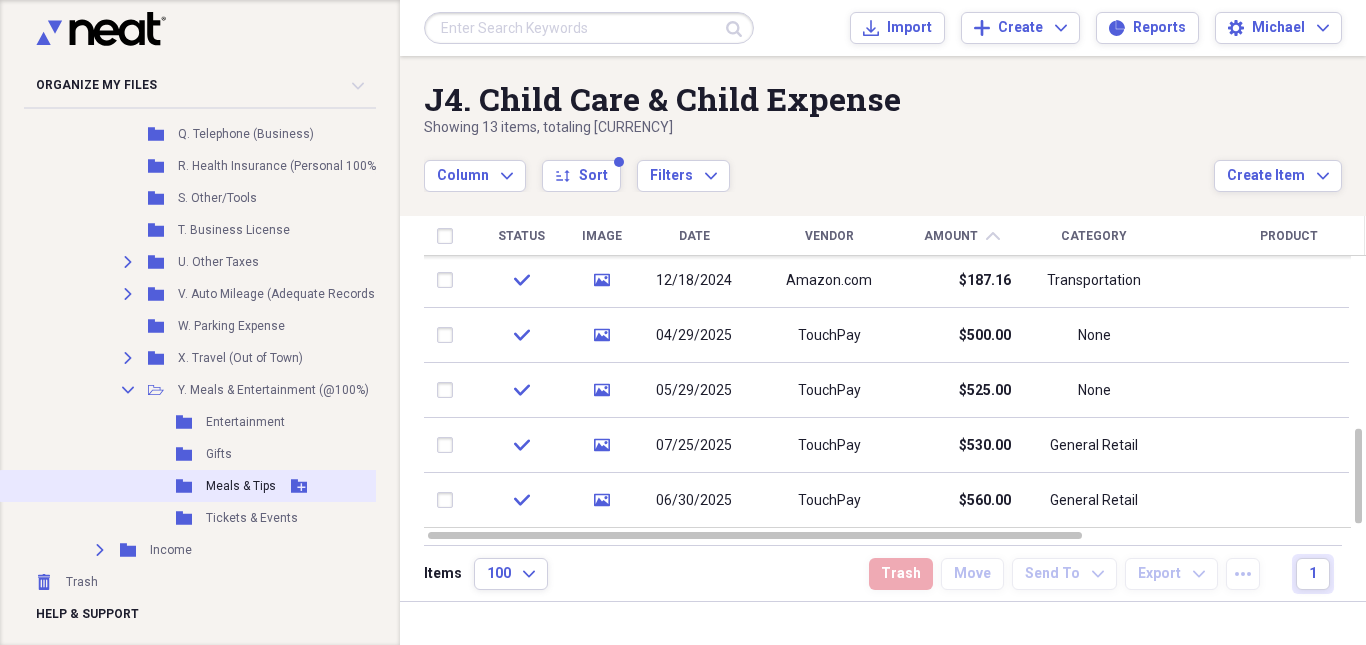 click on "Meals & Tips" at bounding box center [241, 486] 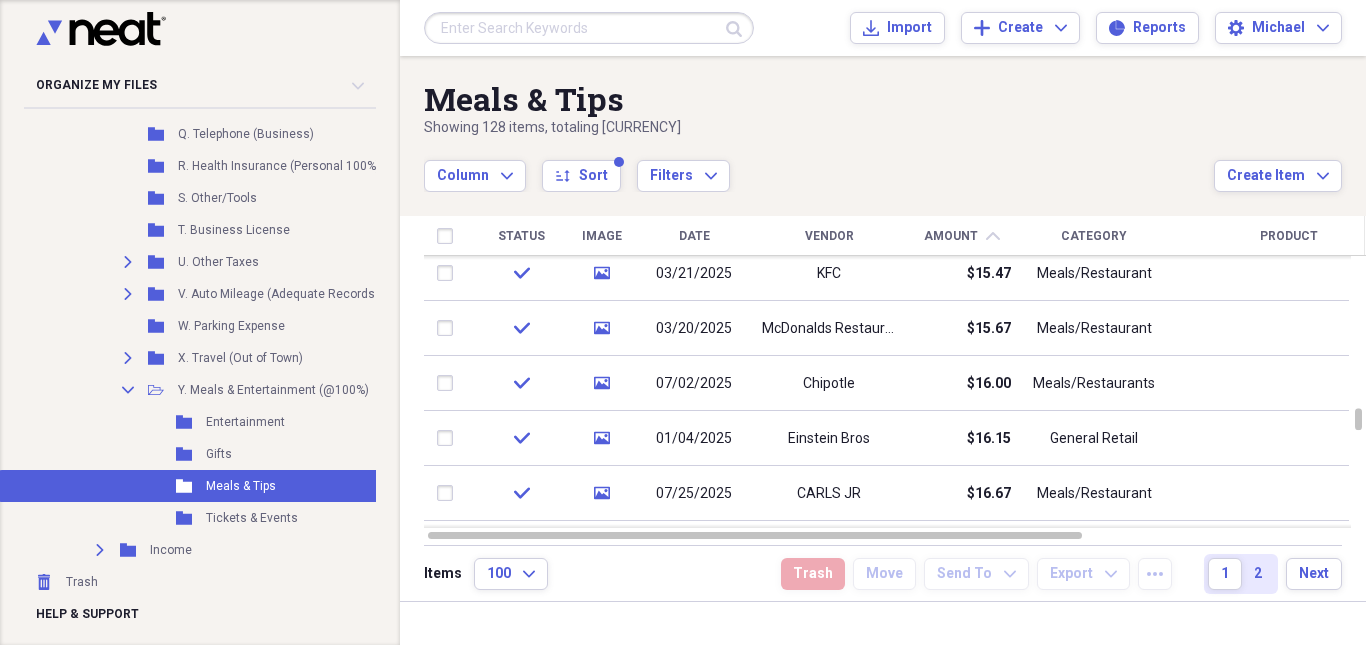 click on "Amount chevron-up" at bounding box center [961, 236] 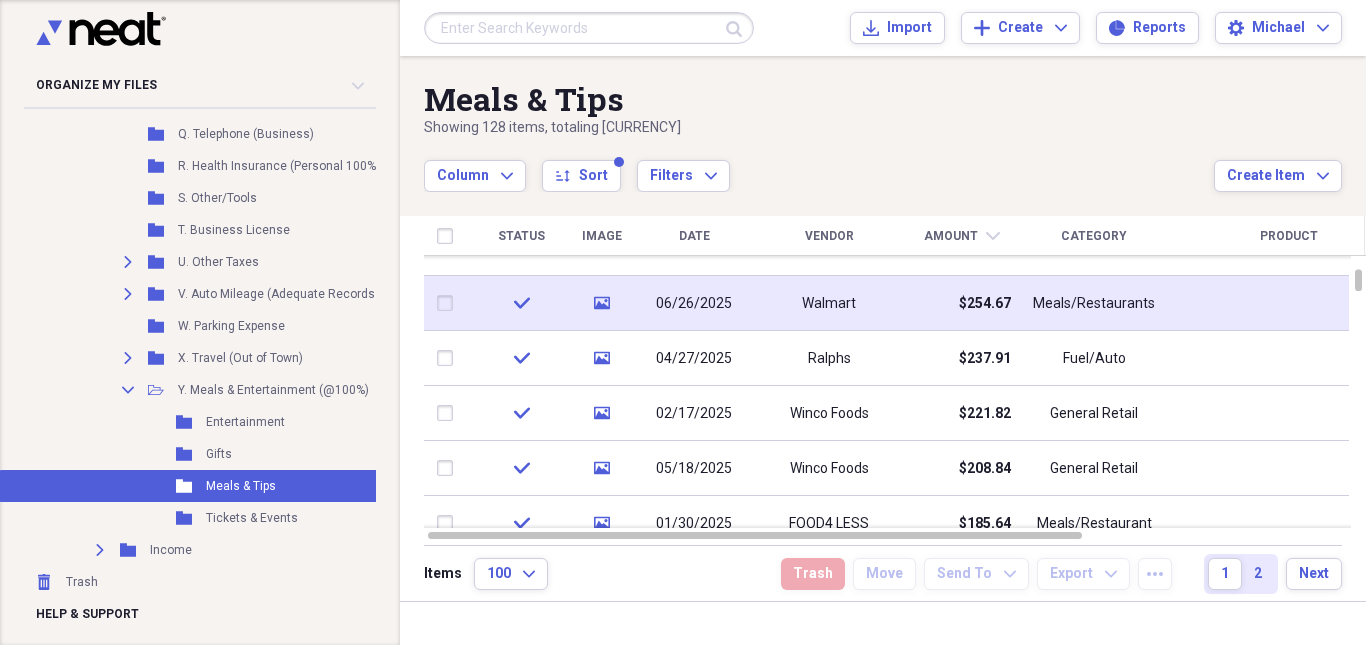 click on "$254.67" at bounding box center (985, 304) 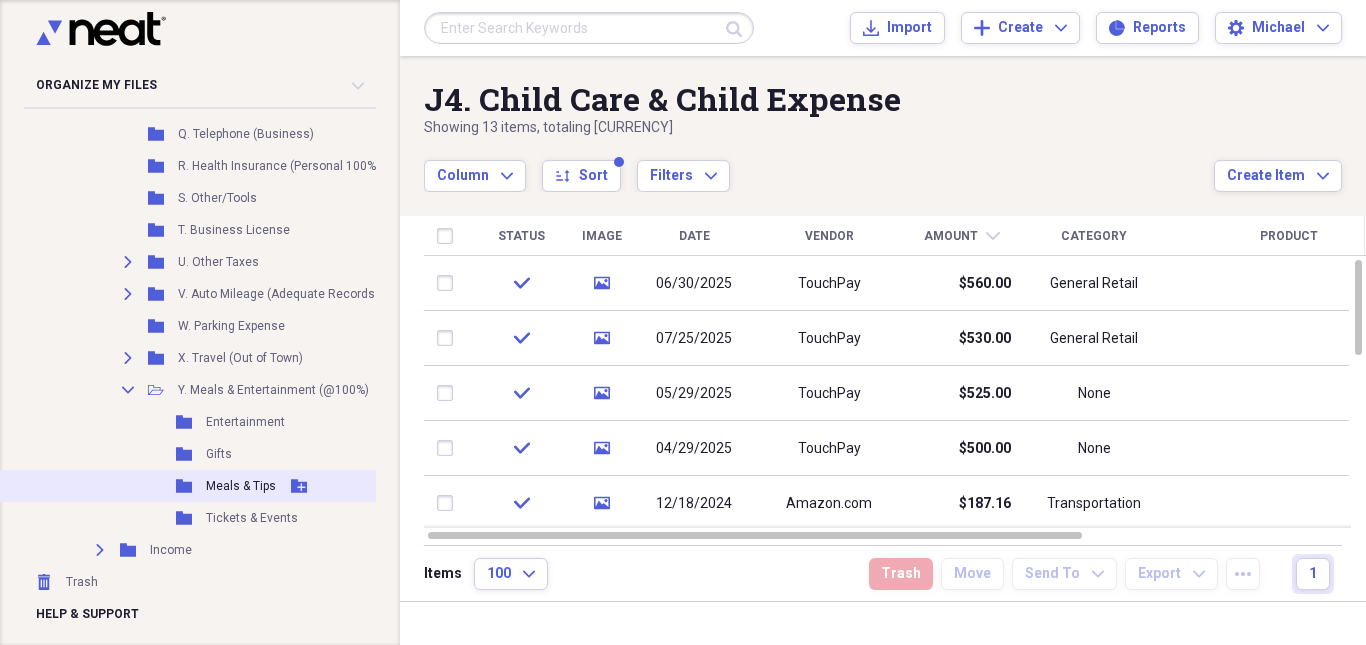 click on "Meals & Tips" at bounding box center [241, 486] 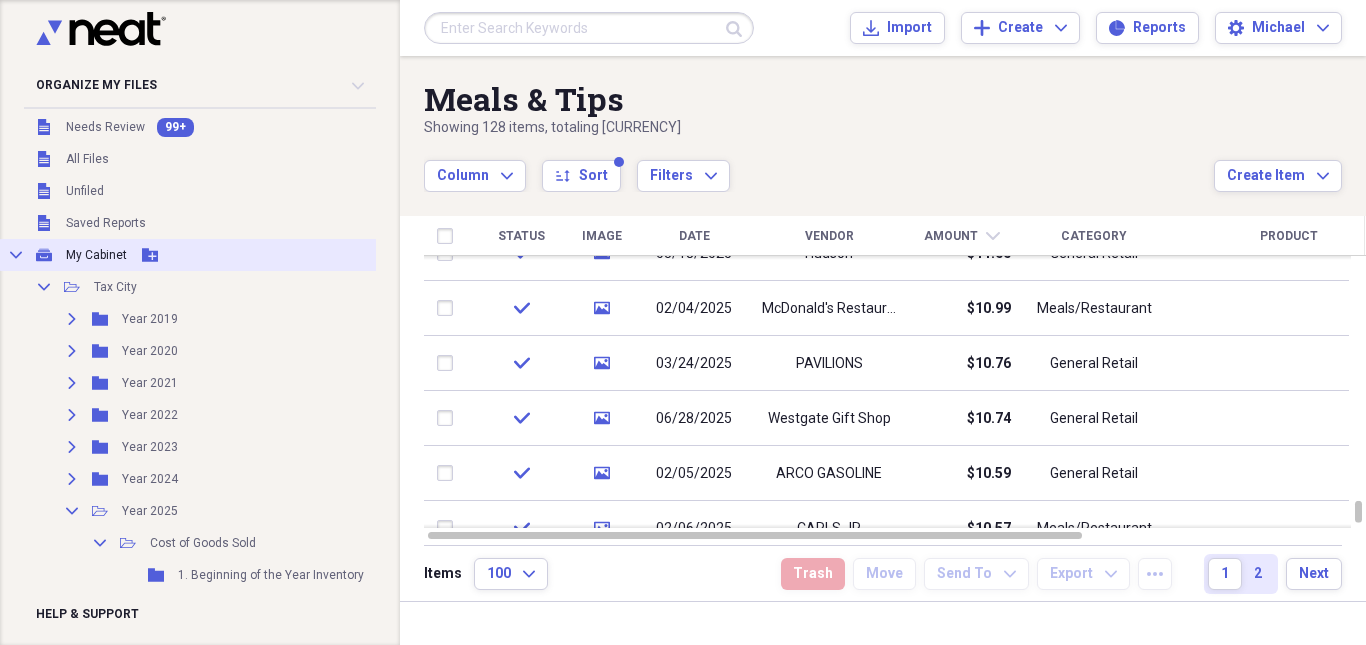 scroll, scrollTop: 0, scrollLeft: 0, axis: both 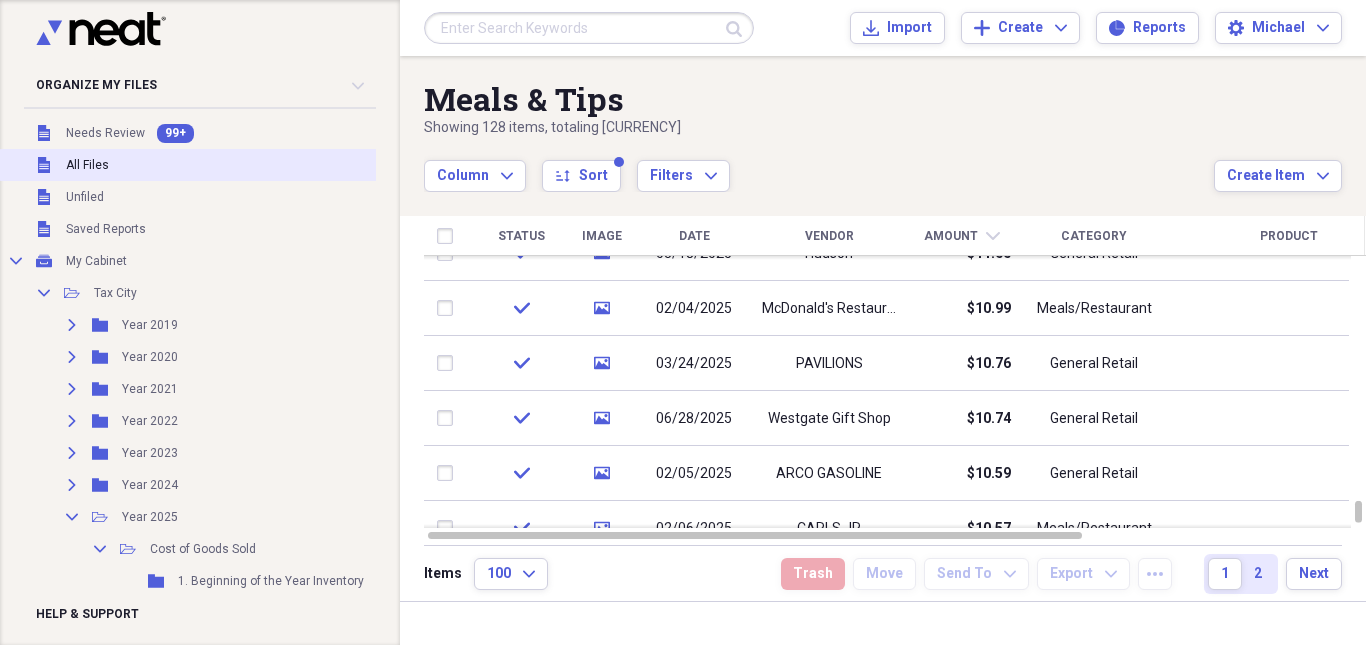 click on "All Files" at bounding box center (87, 165) 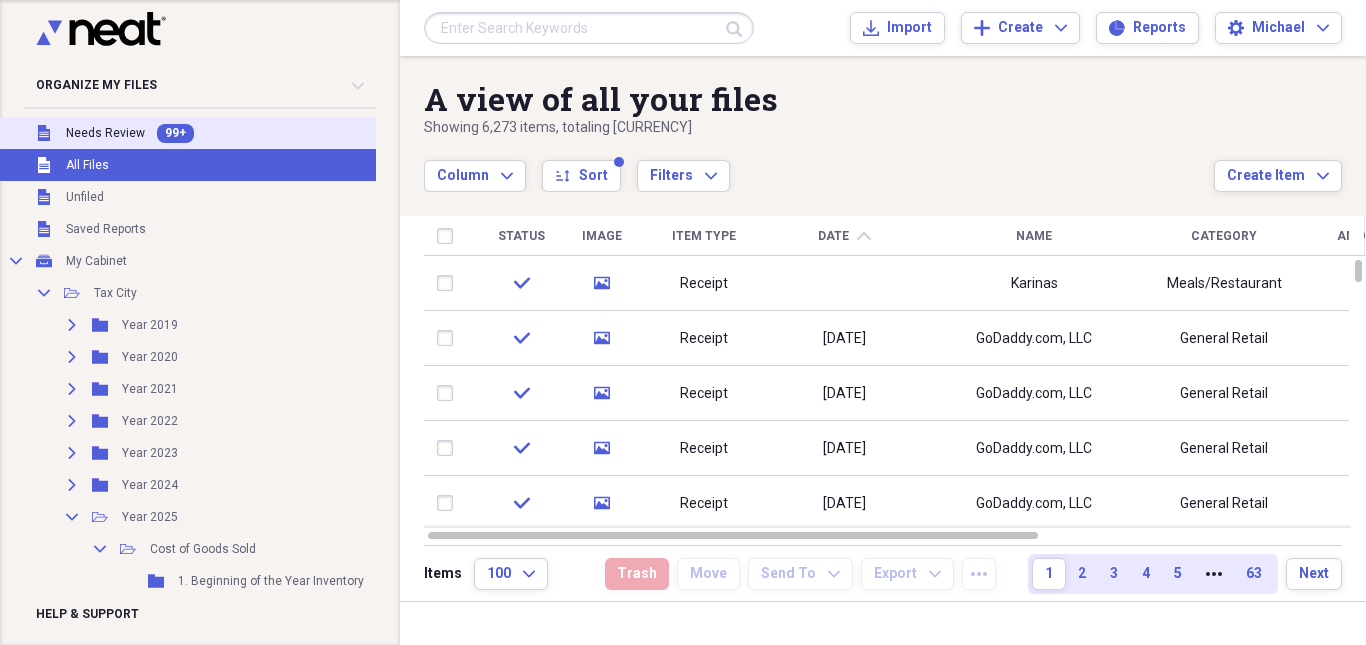 click on "Needs Review" at bounding box center (105, 133) 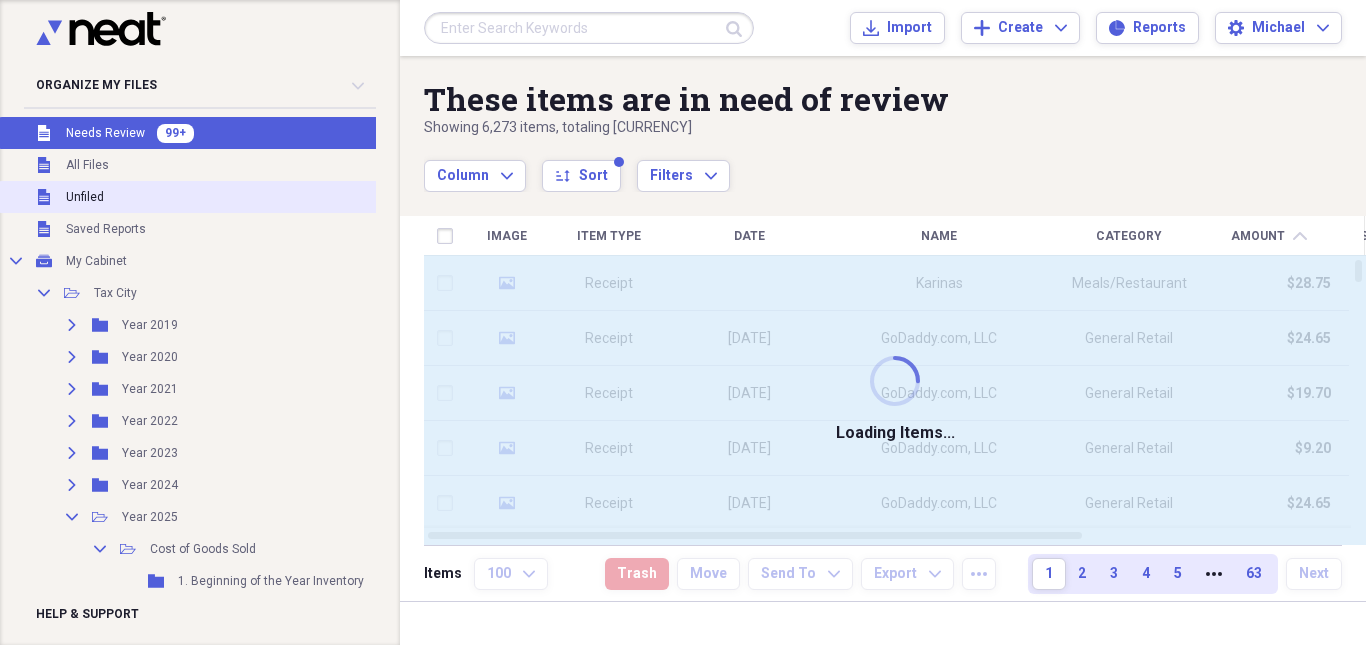 click on "Unfiled" at bounding box center (85, 197) 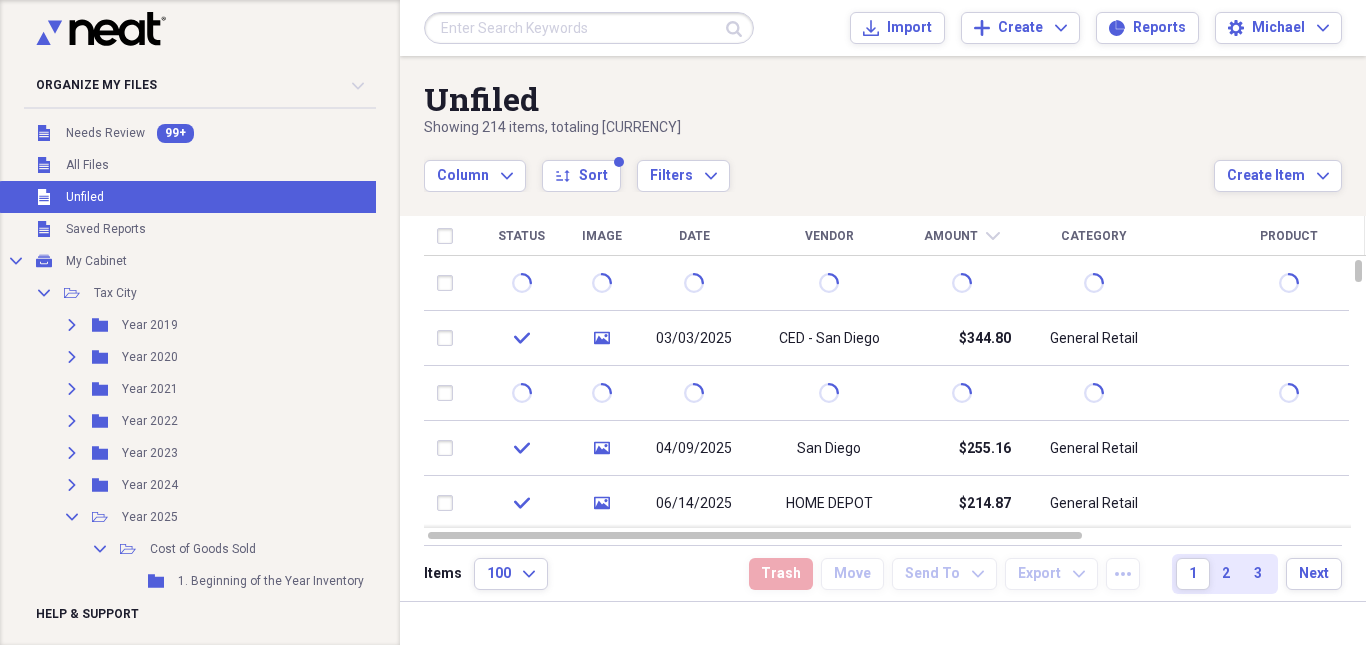 click on "Amount" at bounding box center (951, 236) 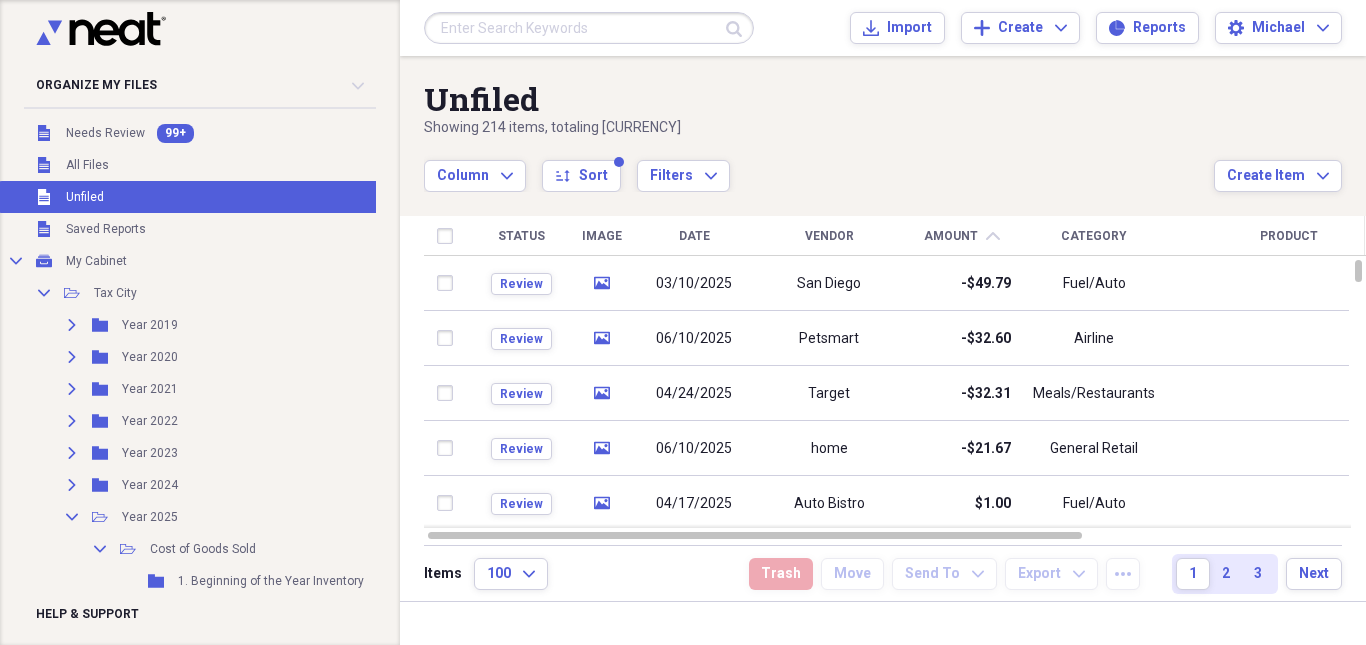 click on "Amount" at bounding box center [951, 236] 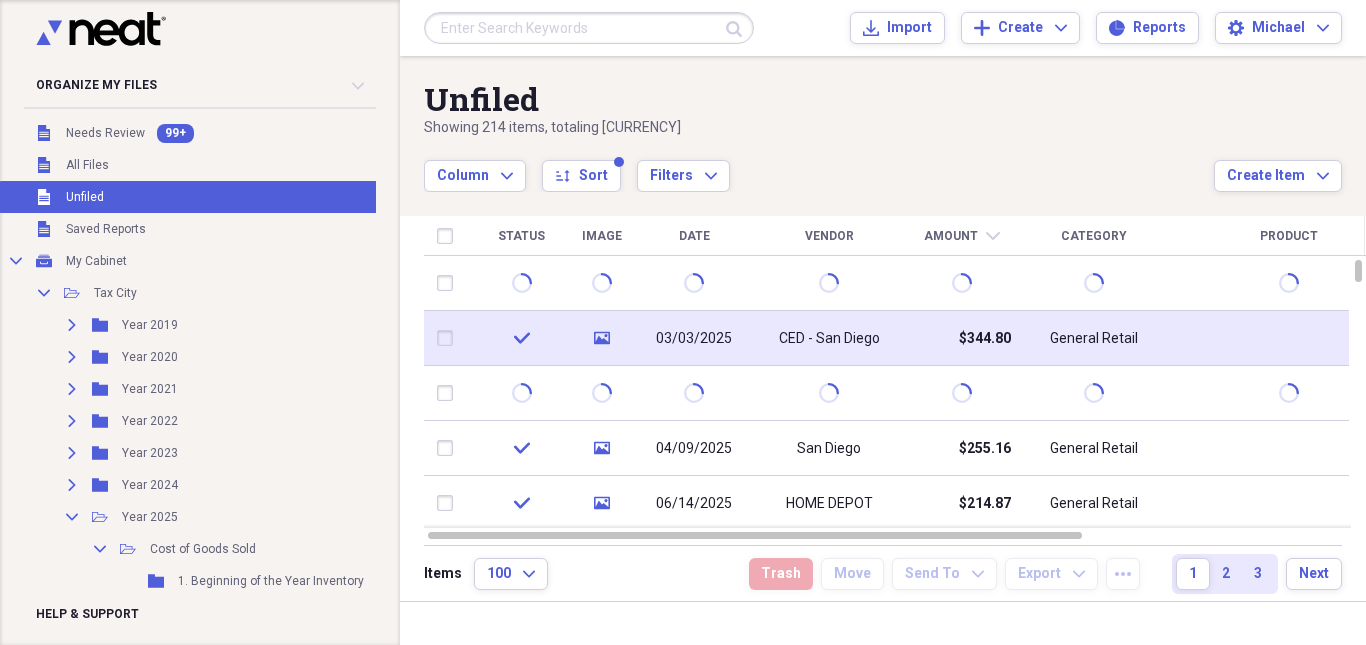 click on "$344.80" at bounding box center (985, 339) 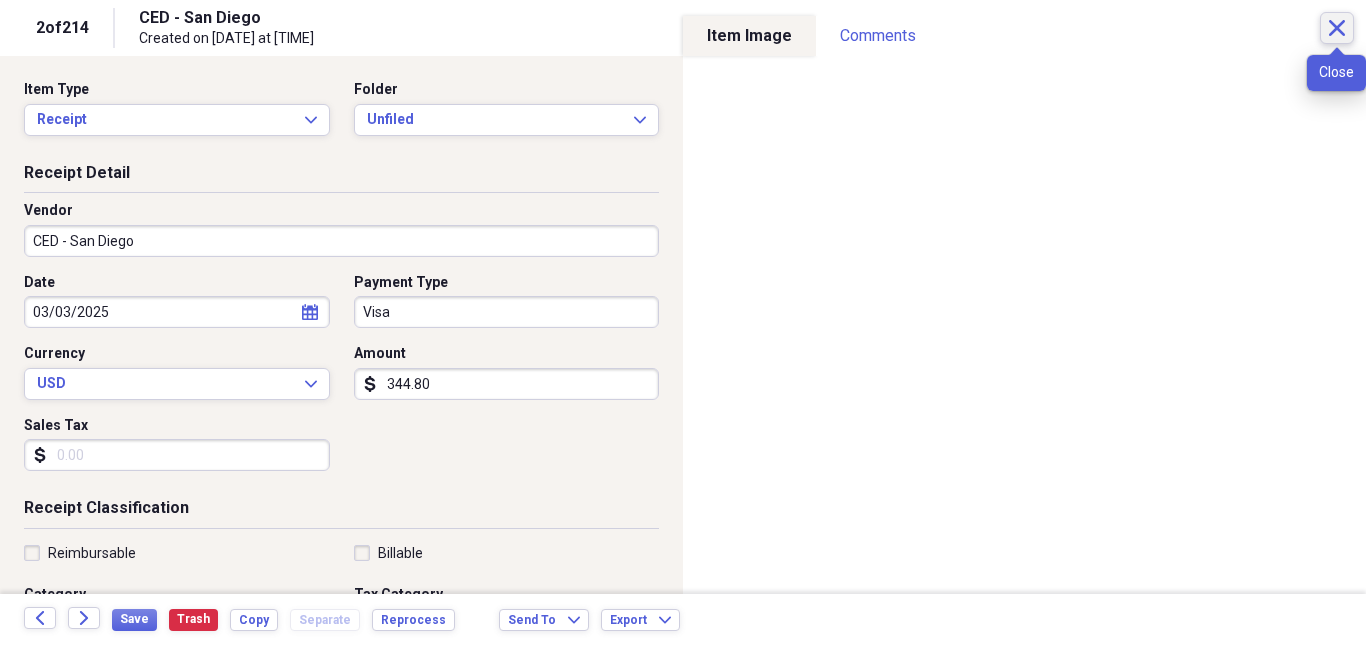 click on "Close" 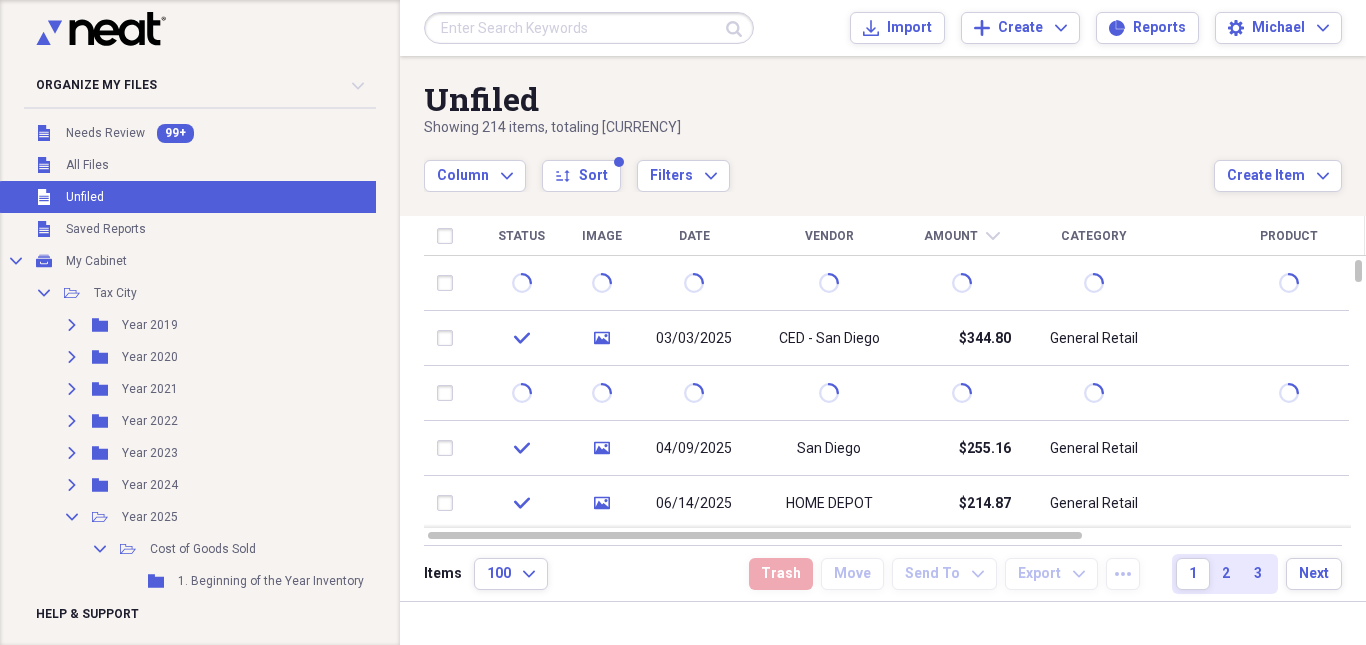 click at bounding box center [589, 28] 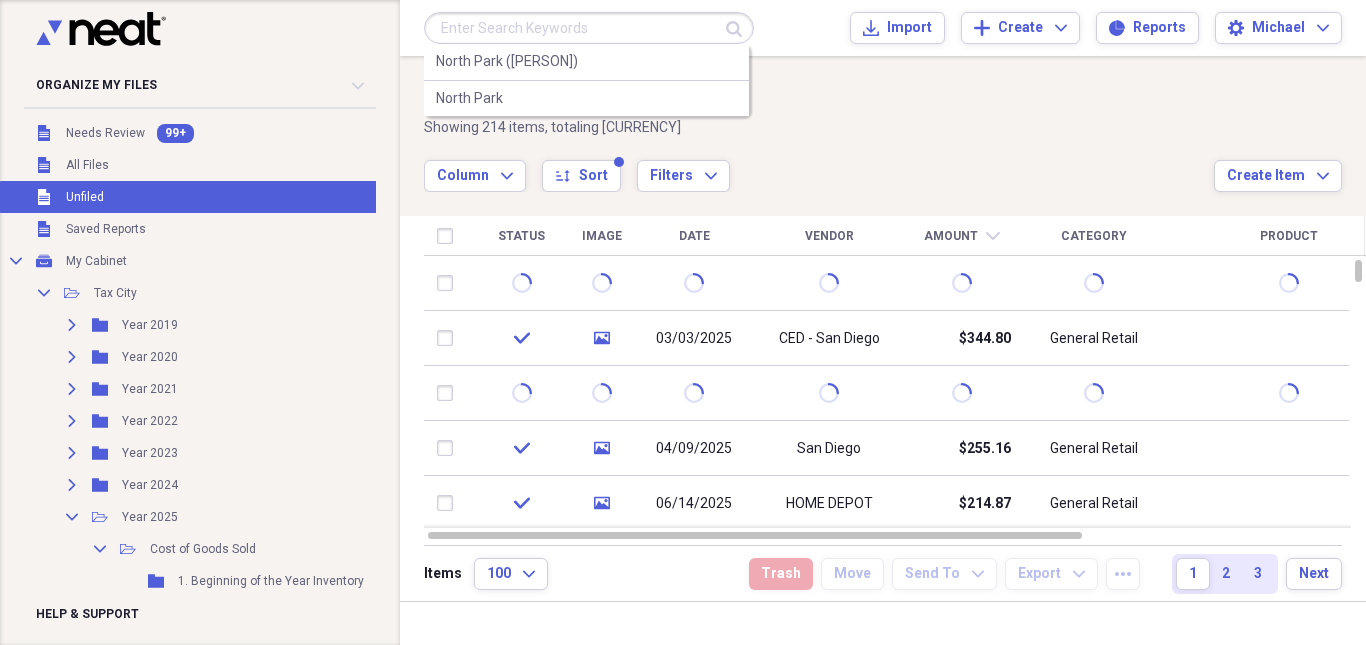 click at bounding box center [589, 28] 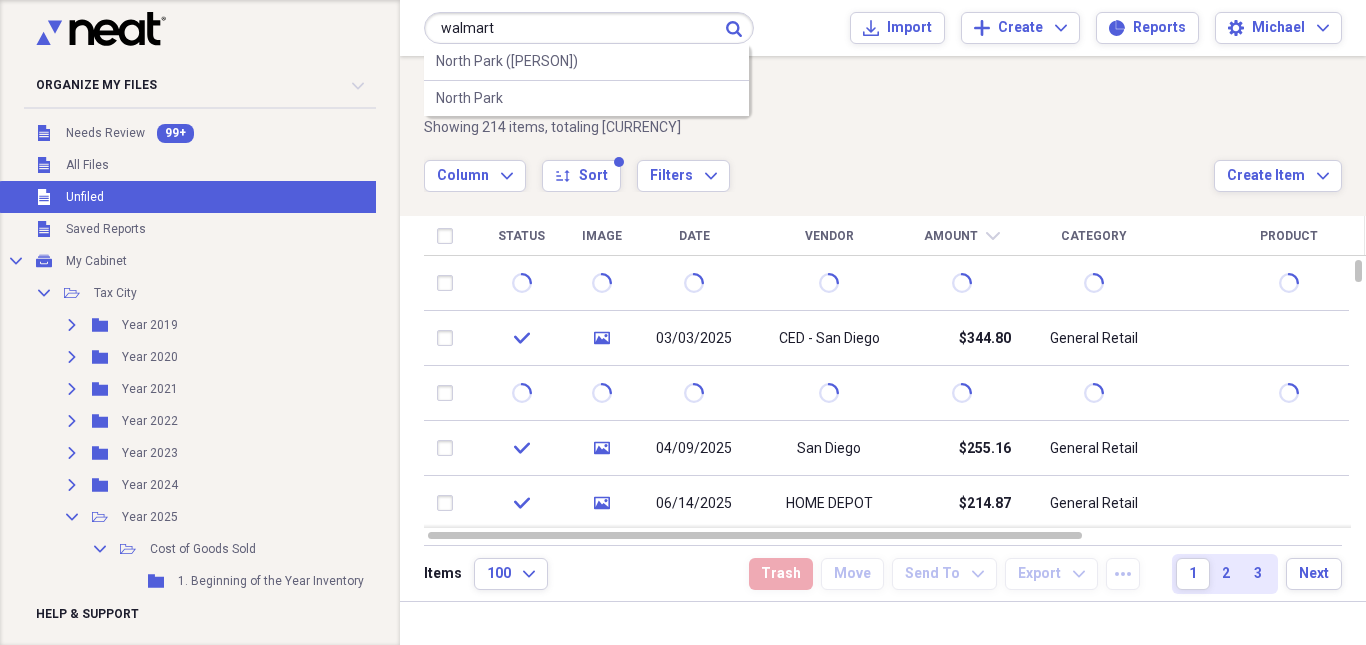 type on "walmart" 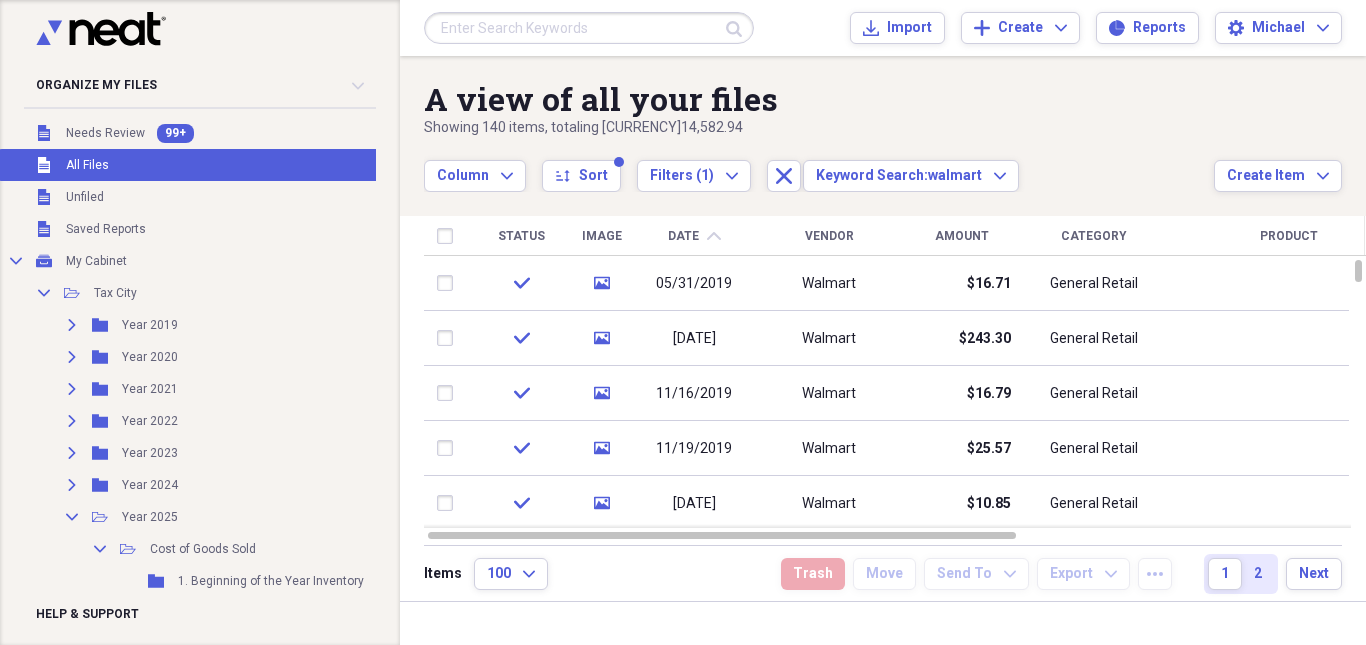 click on "Amount" at bounding box center [962, 236] 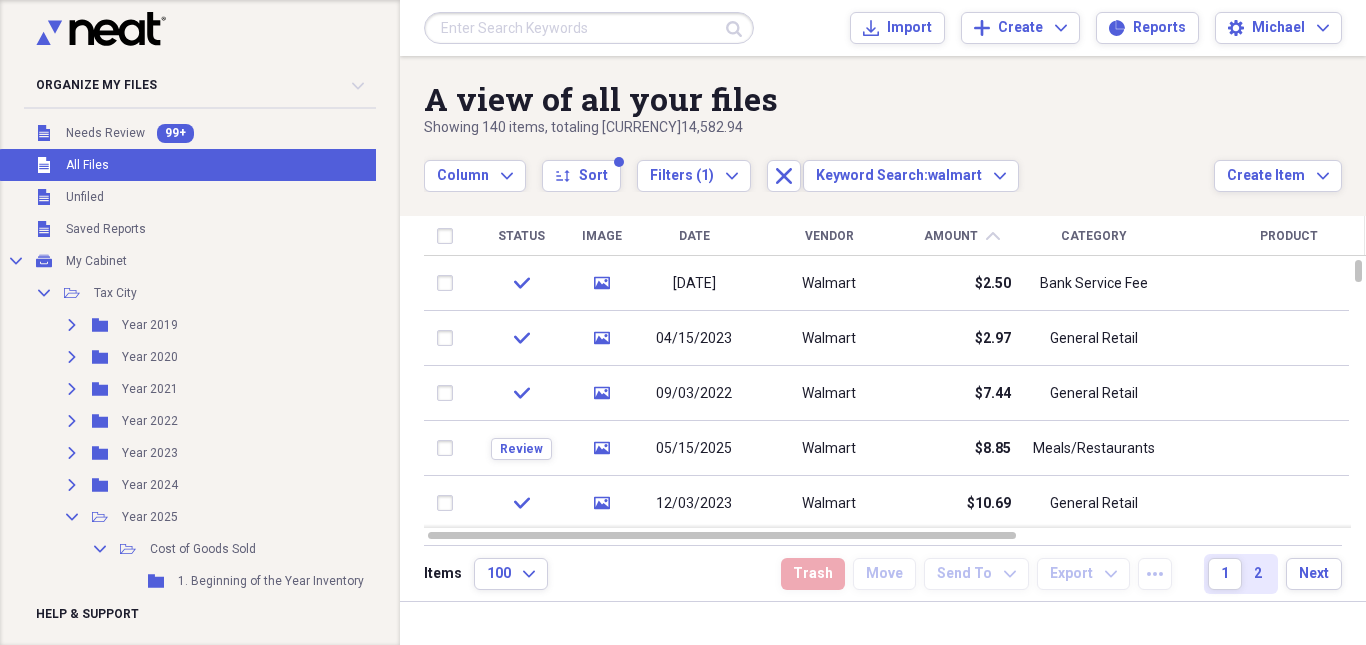 click on "chevron-up" 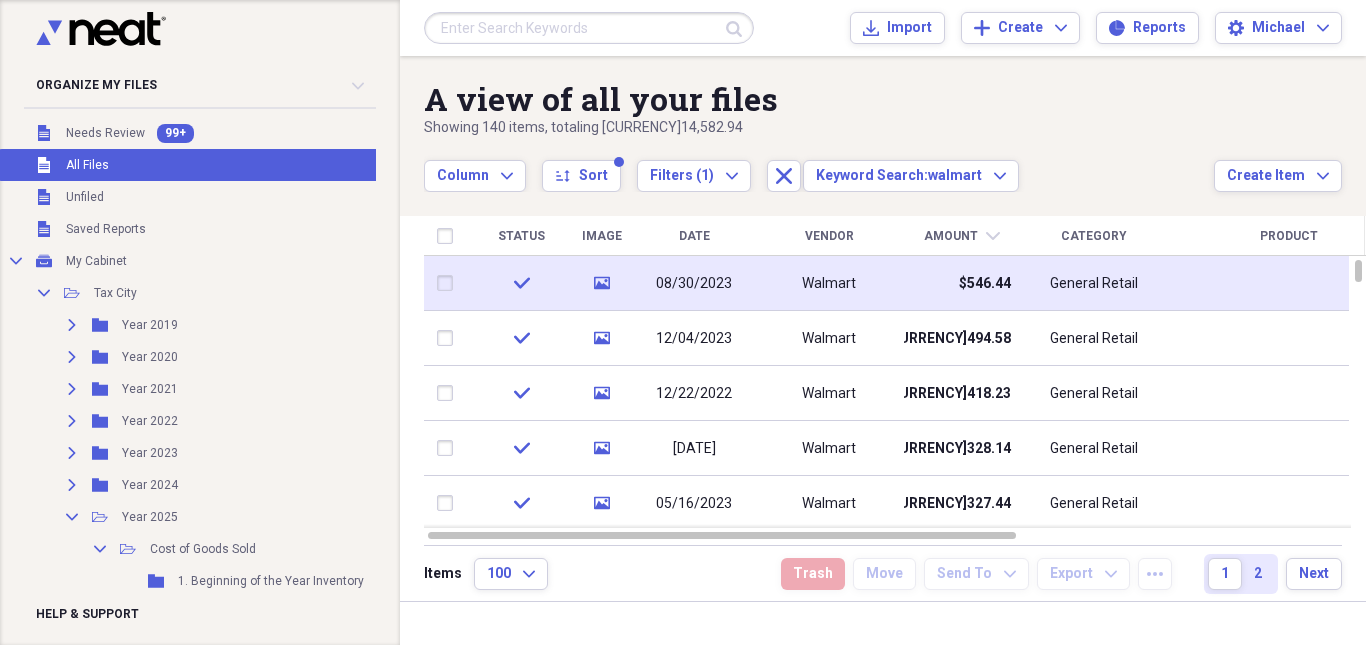 click on "$546.44" at bounding box center [985, 284] 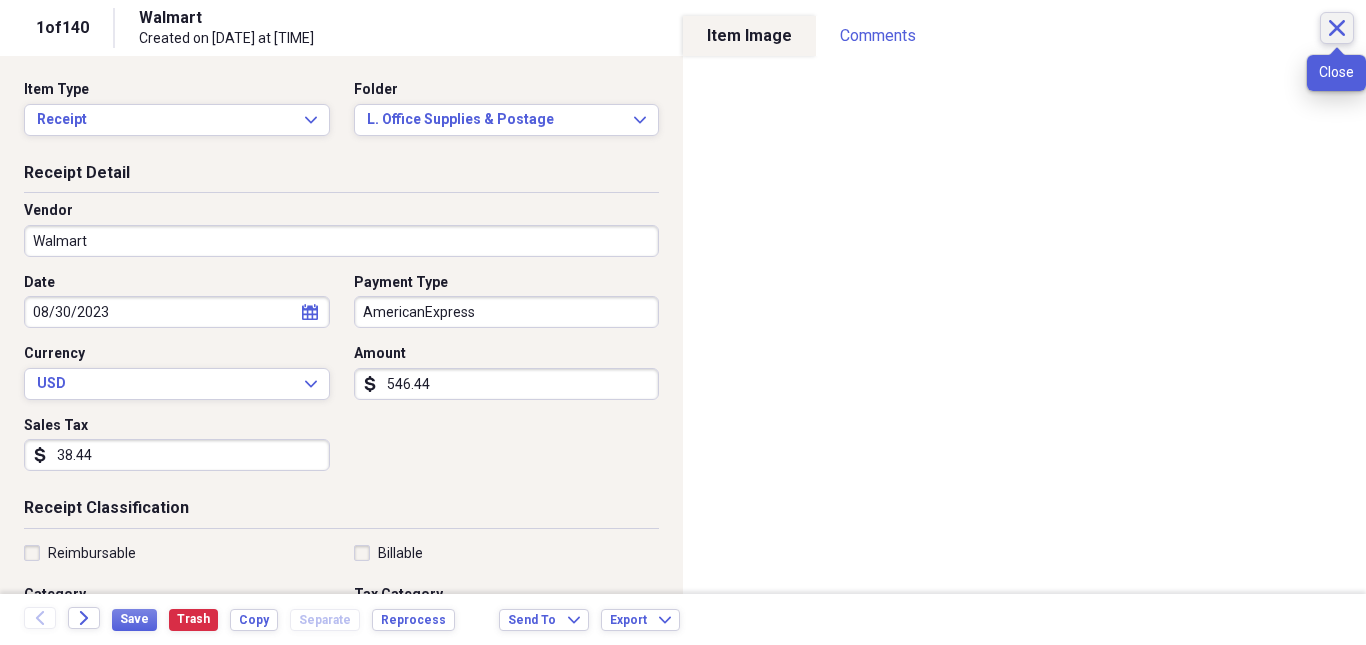 click 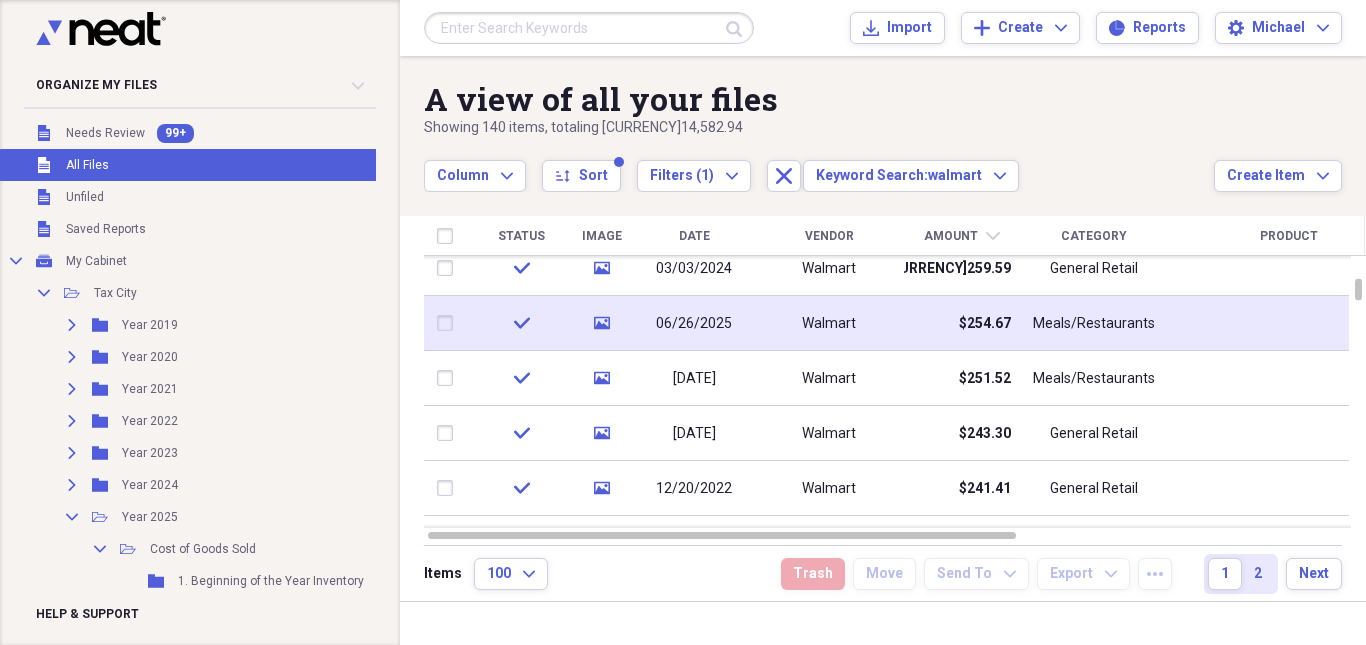 click on "Walmart" at bounding box center [829, 323] 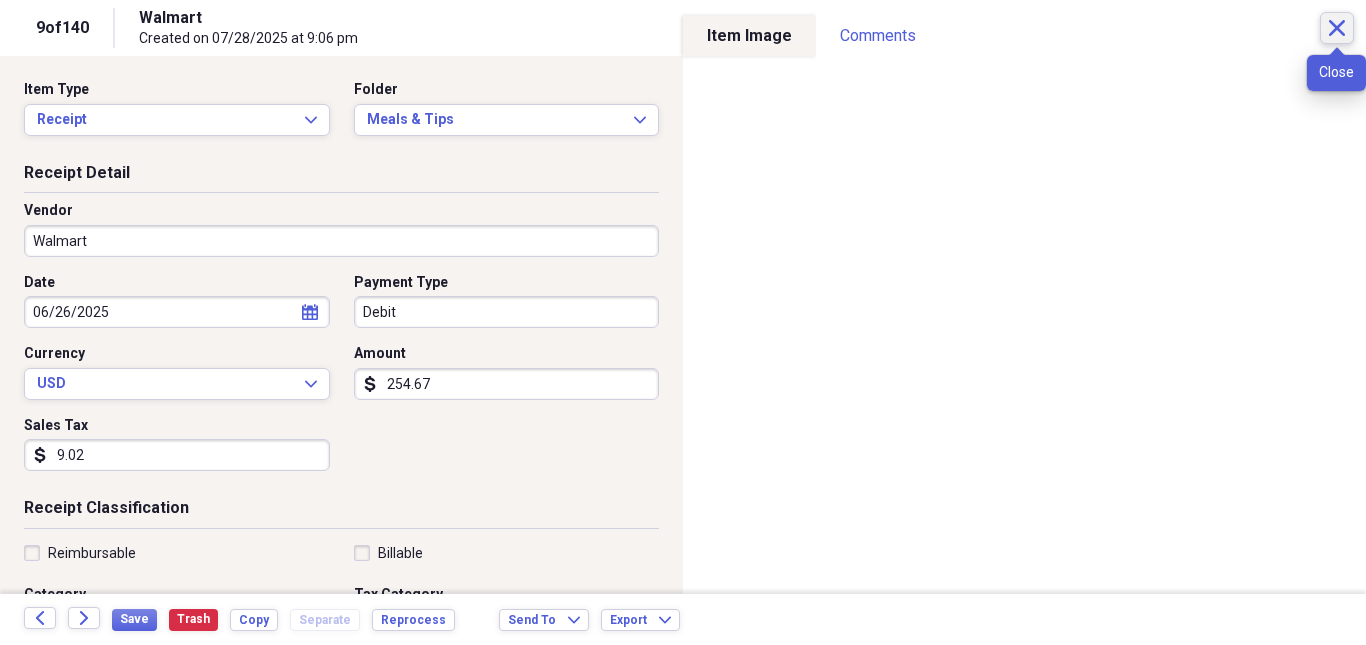 click on "Close" 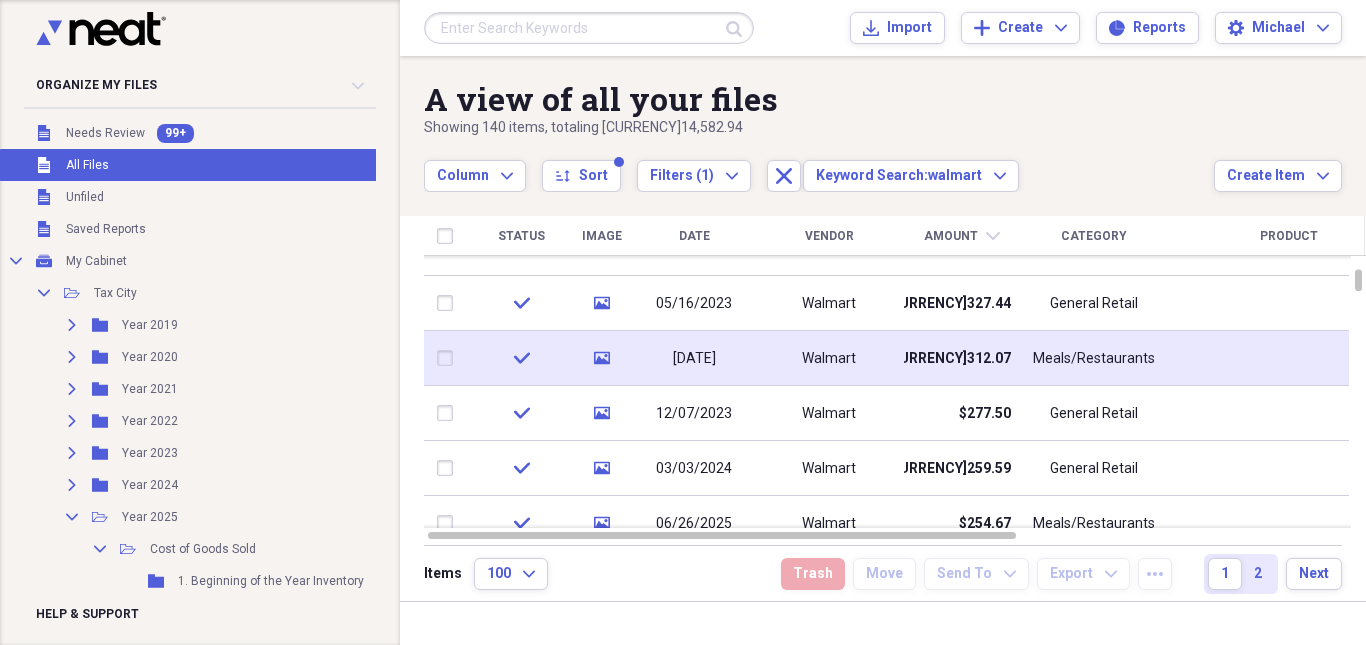 click on "[CURRENCY]312.07" at bounding box center (961, 358) 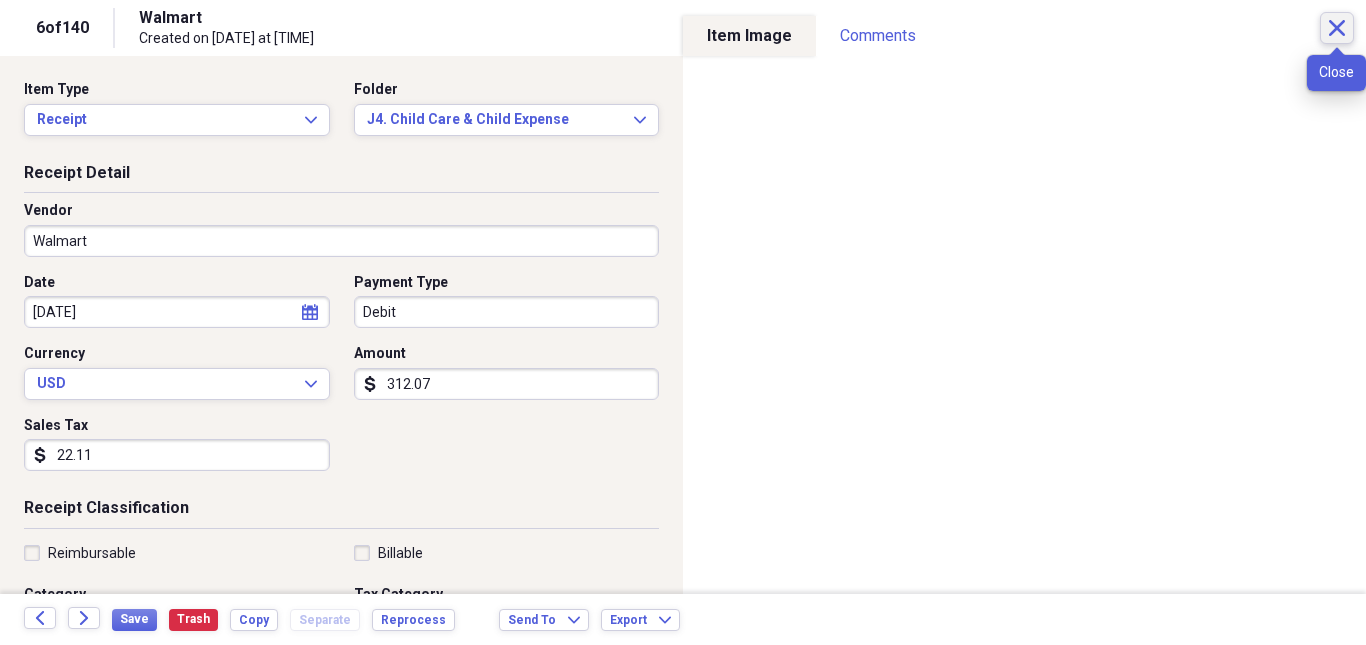 click on "Close" 